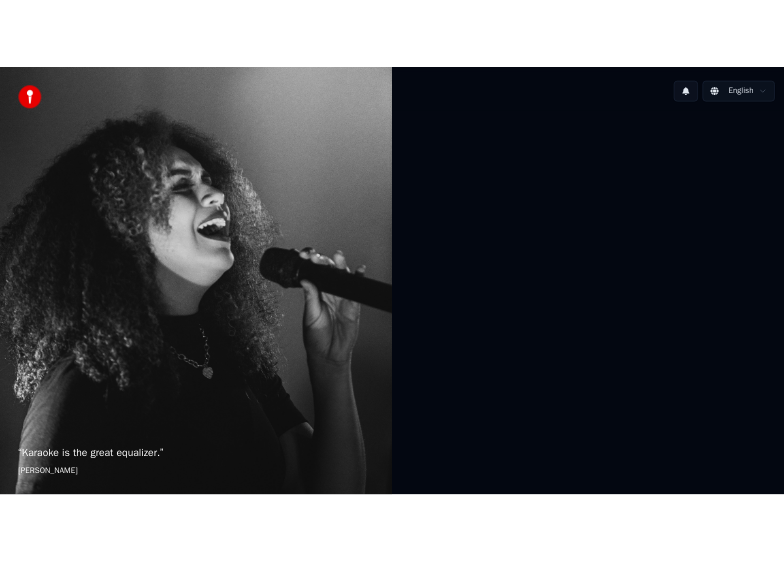 scroll, scrollTop: 0, scrollLeft: 0, axis: both 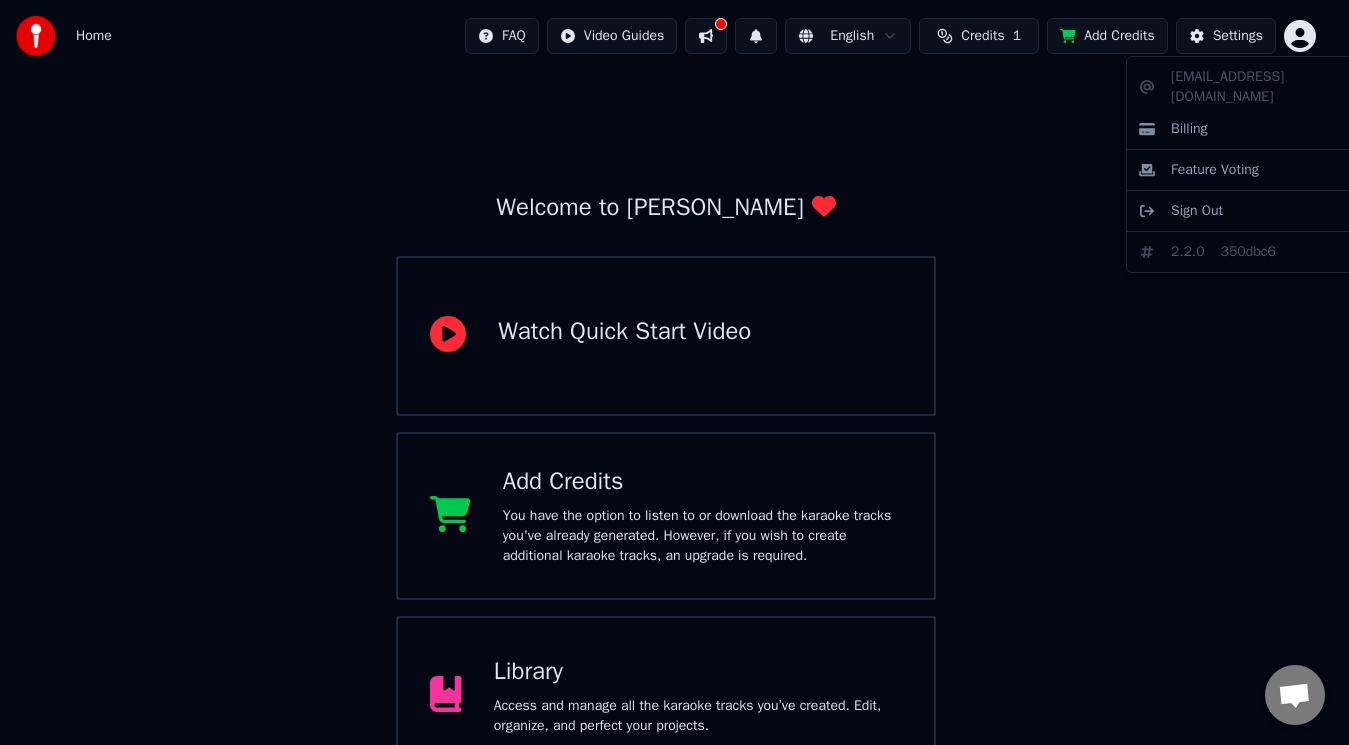 click on "Home FAQ Video Guides English Credits 1 Add Credits Settings Welcome to Youka Watch Quick Start Video Add Credits You have the option to listen to or download the karaoke tracks you've already generated. However, if you wish to create additional karaoke tracks, an upgrade is required. Library Access and manage all the karaoke tracks you’ve created. Edit, organize, and perfect your projects. Create Karaoke Create karaoke from audio or video files (MP3, MP4, and more), or paste a URL to instantly generate a karaoke video with synchronized lyrics. eddieaslor851@gmail.com Billing Feature Voting Sign Out 2.2.0 350dbc6" at bounding box center [674, 480] 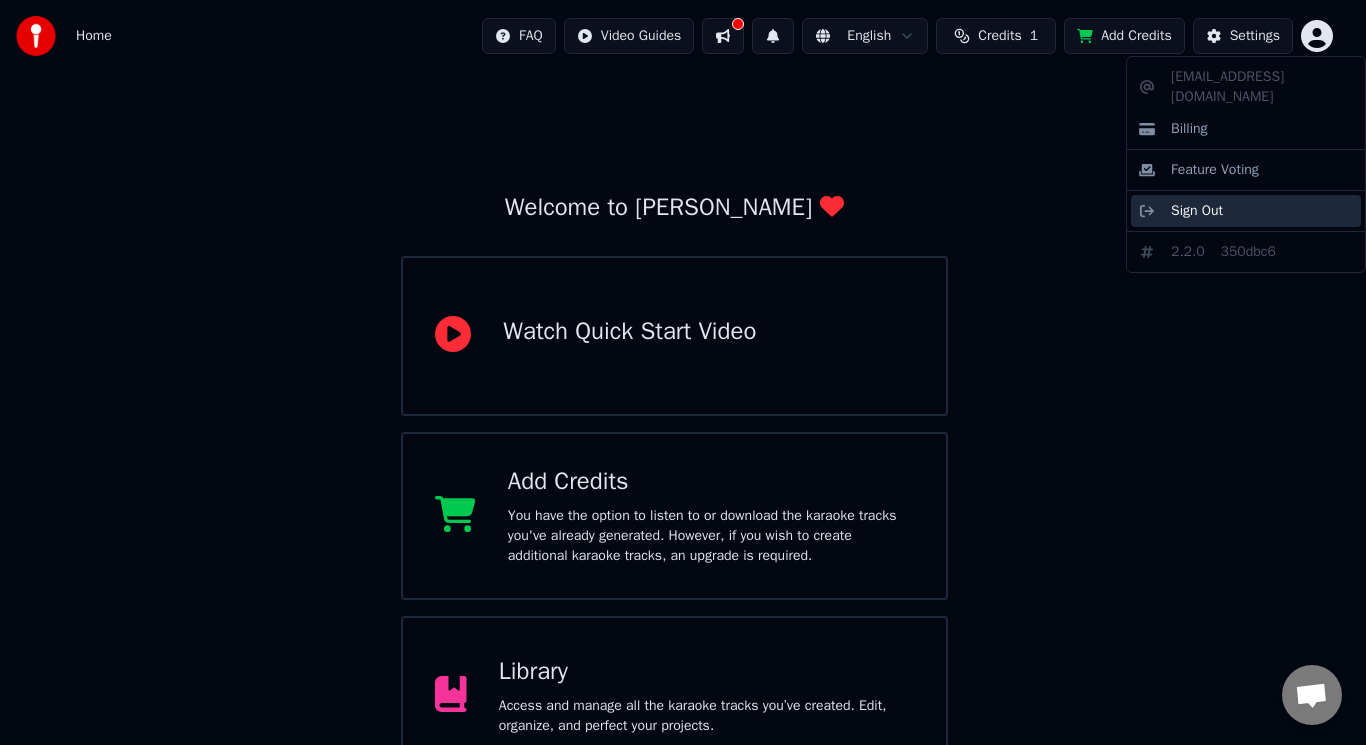 click on "Sign Out" at bounding box center [1246, 211] 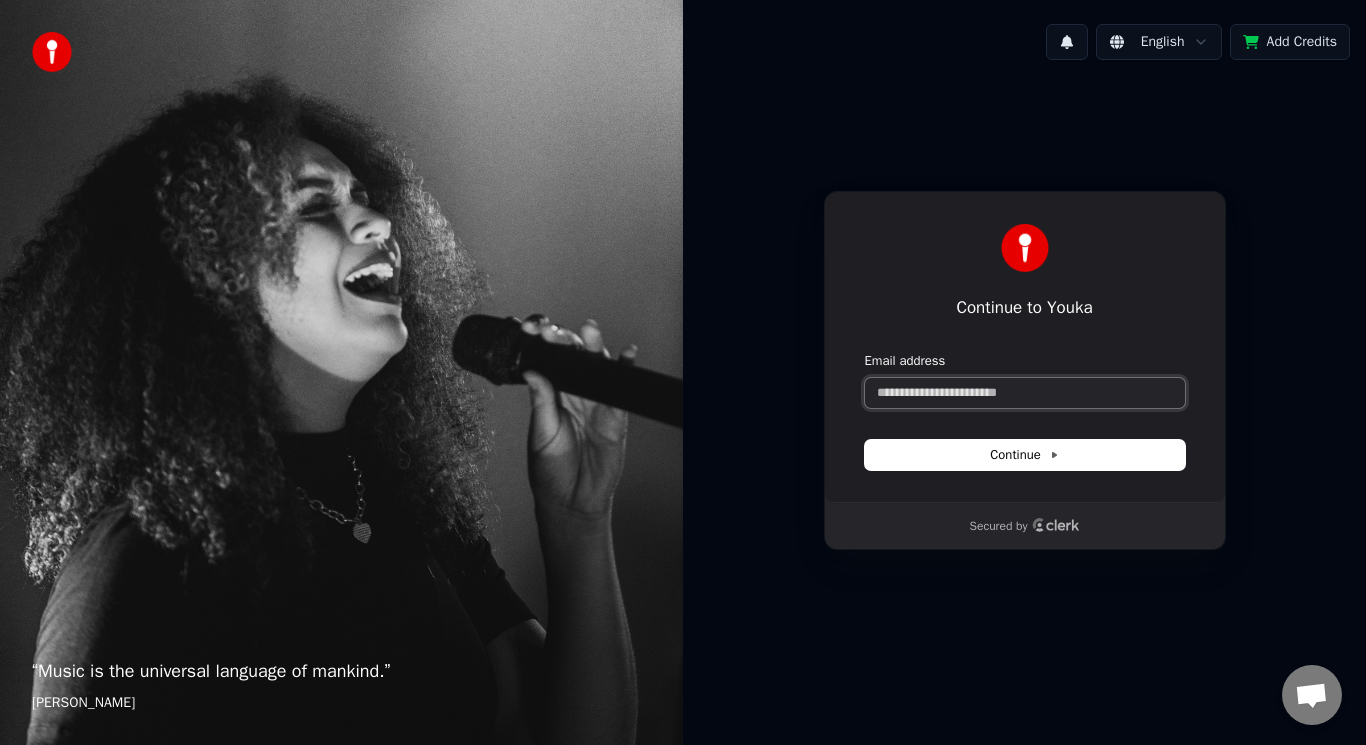 click on "Email address" at bounding box center (1025, 393) 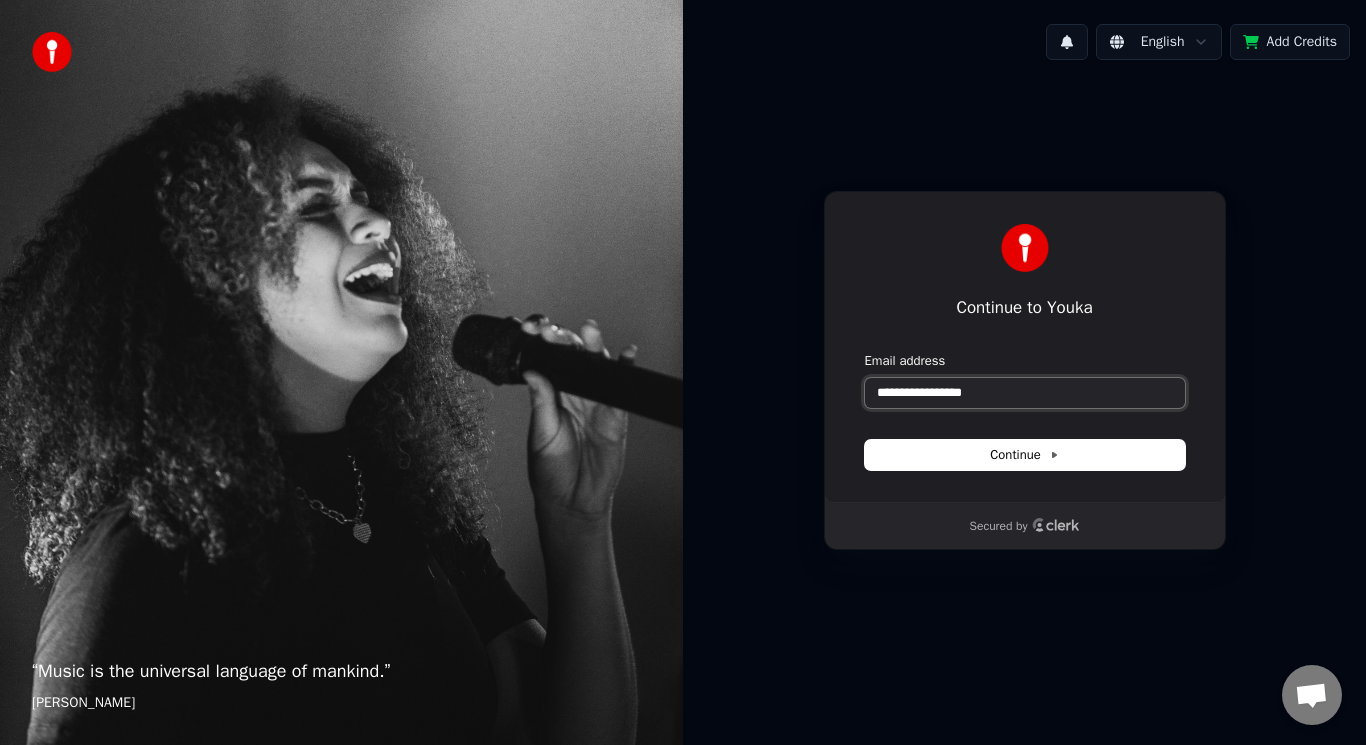 click at bounding box center [865, 352] 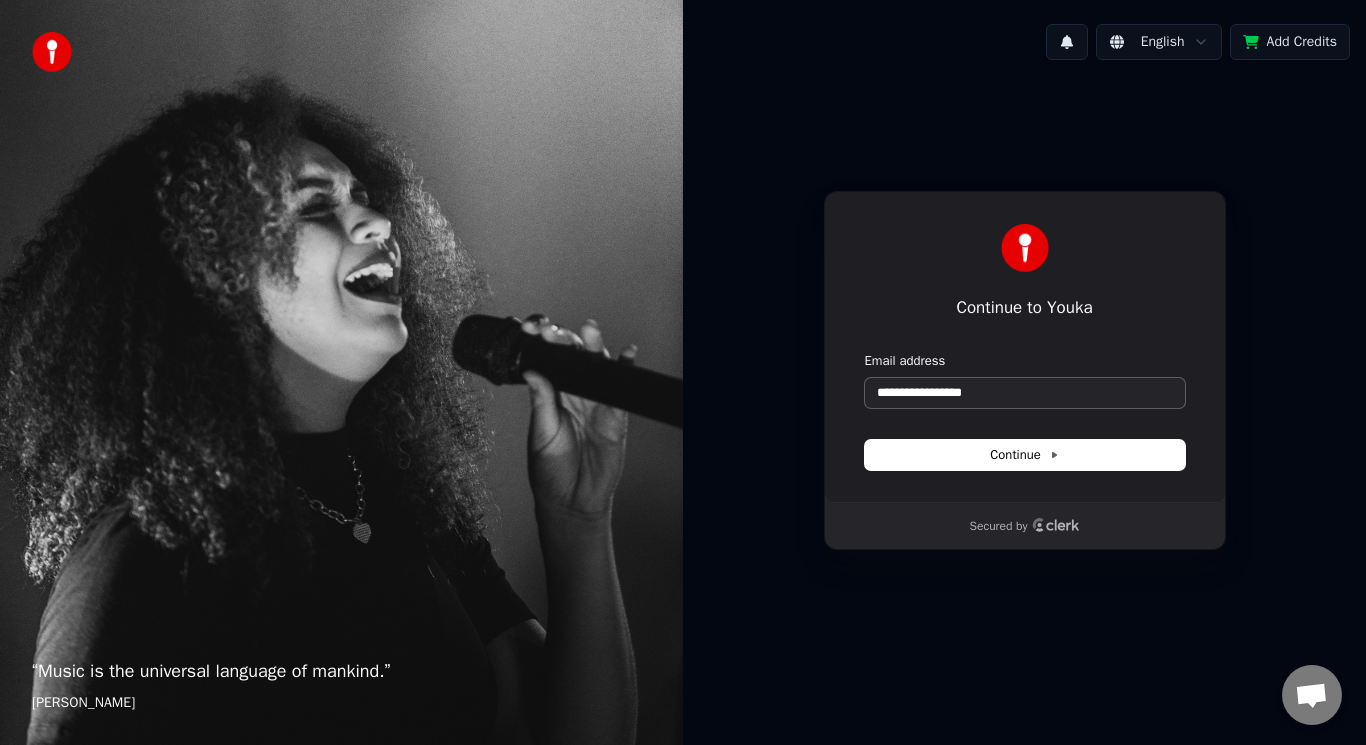type on "**********" 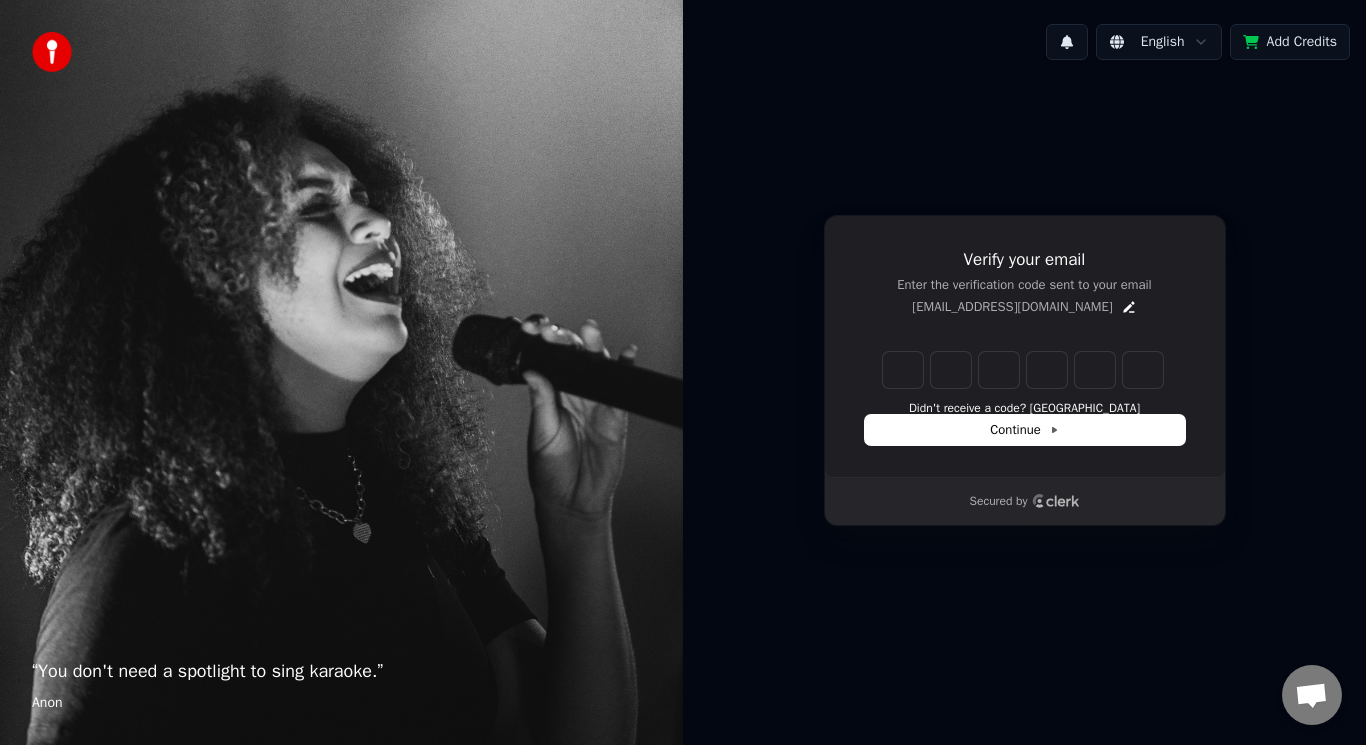 click on "Verify your email Enter the verification code sent to your email easlor@usi.edu.ph Didn't receive a code? Resend Continue Secured by" at bounding box center [1024, 370] 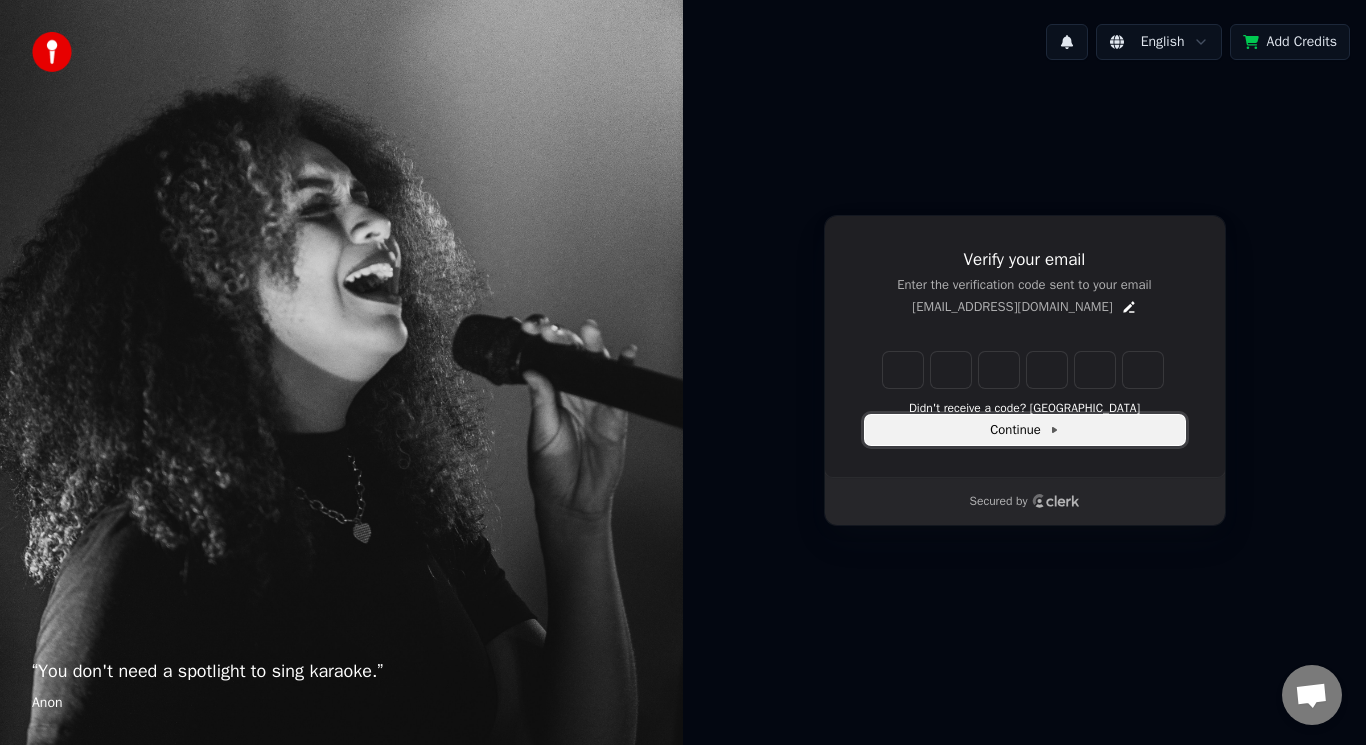 click on "Continue" at bounding box center [1024, 430] 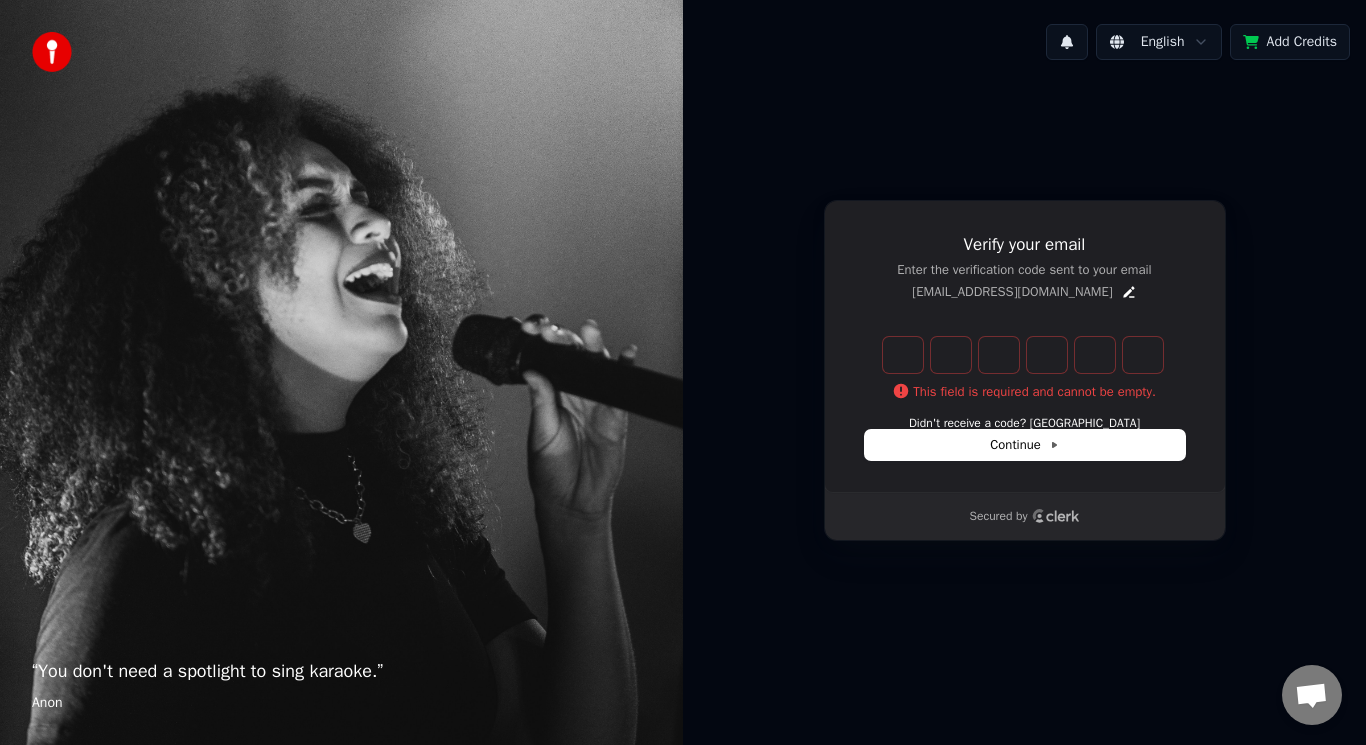 click on "Secured by" at bounding box center (1025, 516) 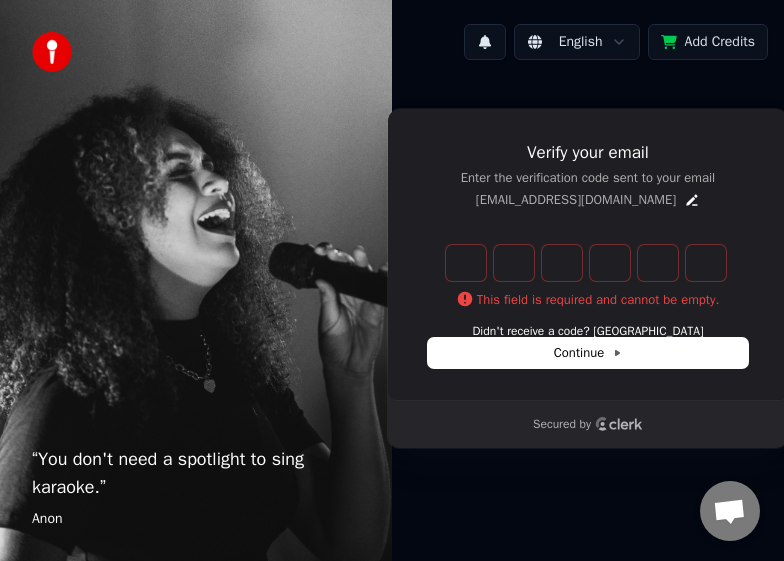 click on "Verify your email Enter the verification code sent to your email easlor@usi.edu.ph This field is required and cannot be empty. Didn't receive a code? Resend Continue Secured by" at bounding box center (588, 278) 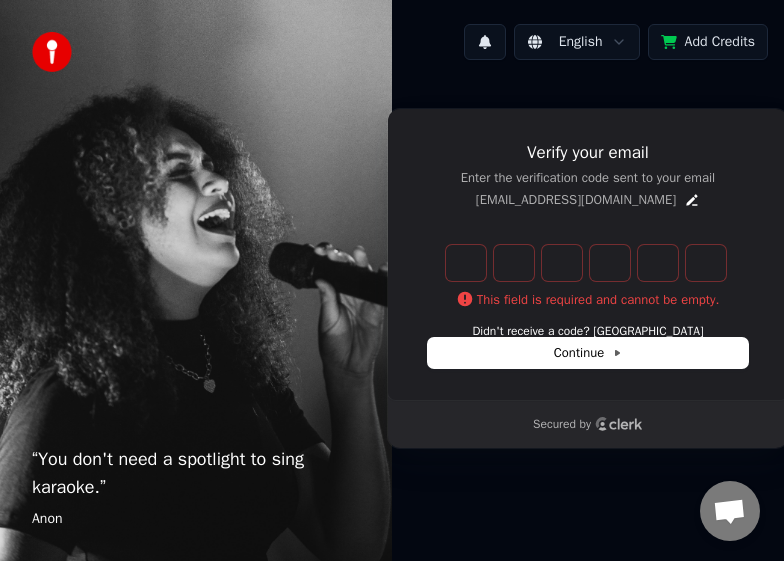 click on "Secured by" at bounding box center [588, 424] 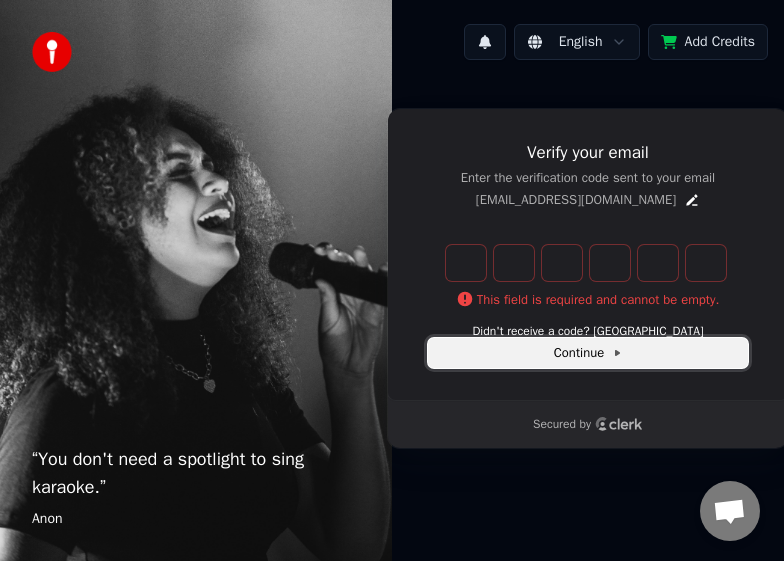 click on "Continue" at bounding box center [588, 353] 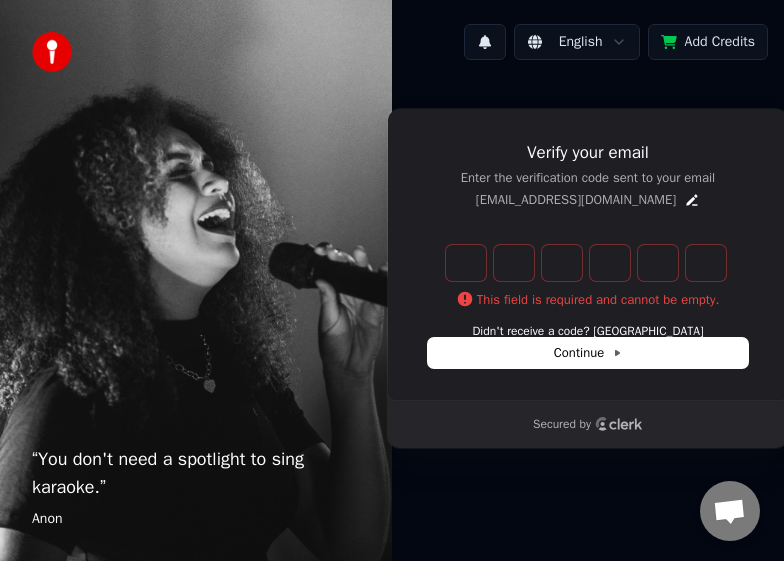 click on "Enter the verification code sent to your email" at bounding box center [588, 178] 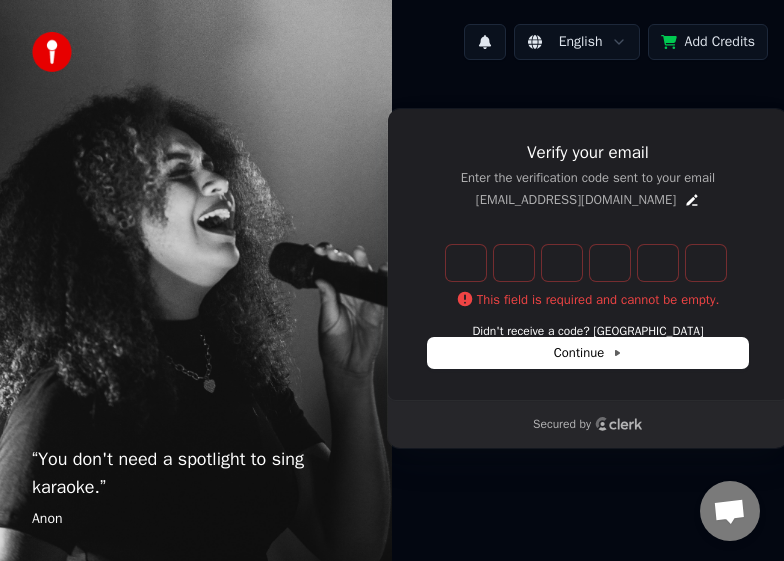 click at bounding box center (52, 52) 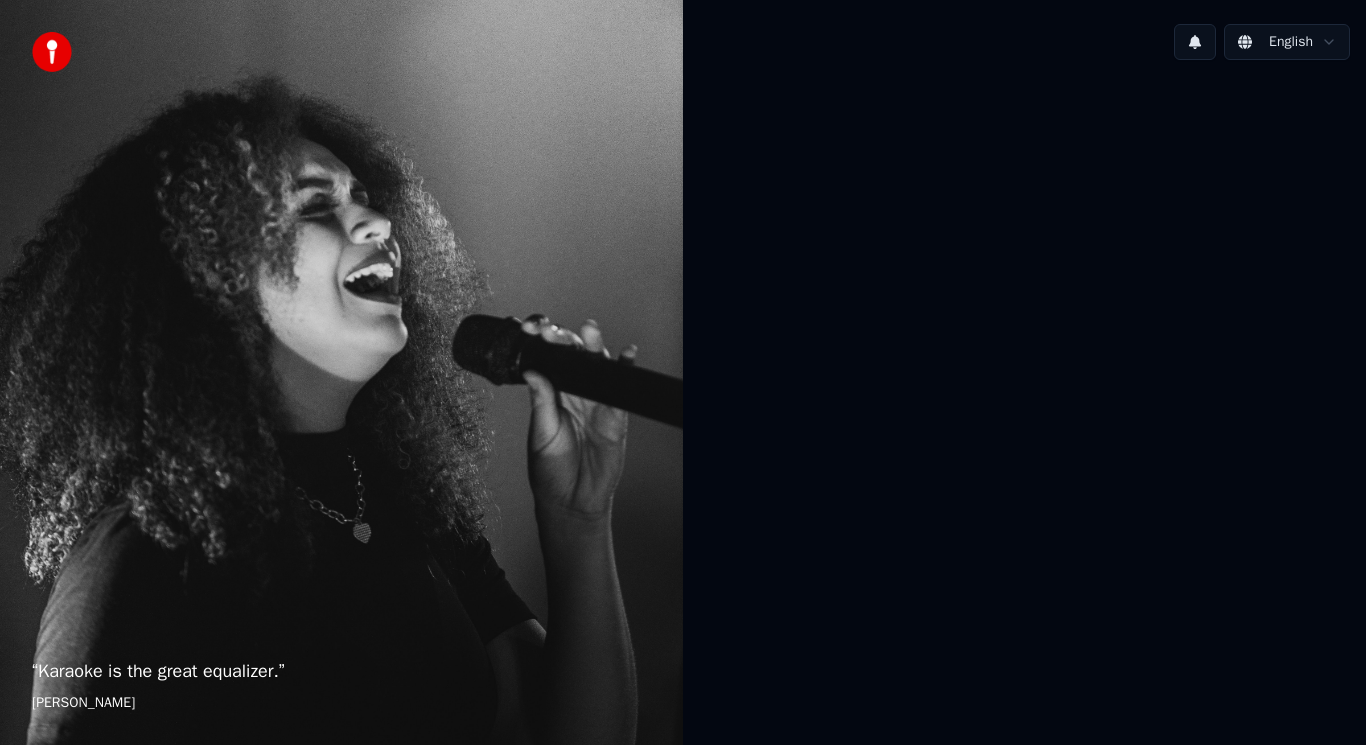 scroll, scrollTop: 0, scrollLeft: 0, axis: both 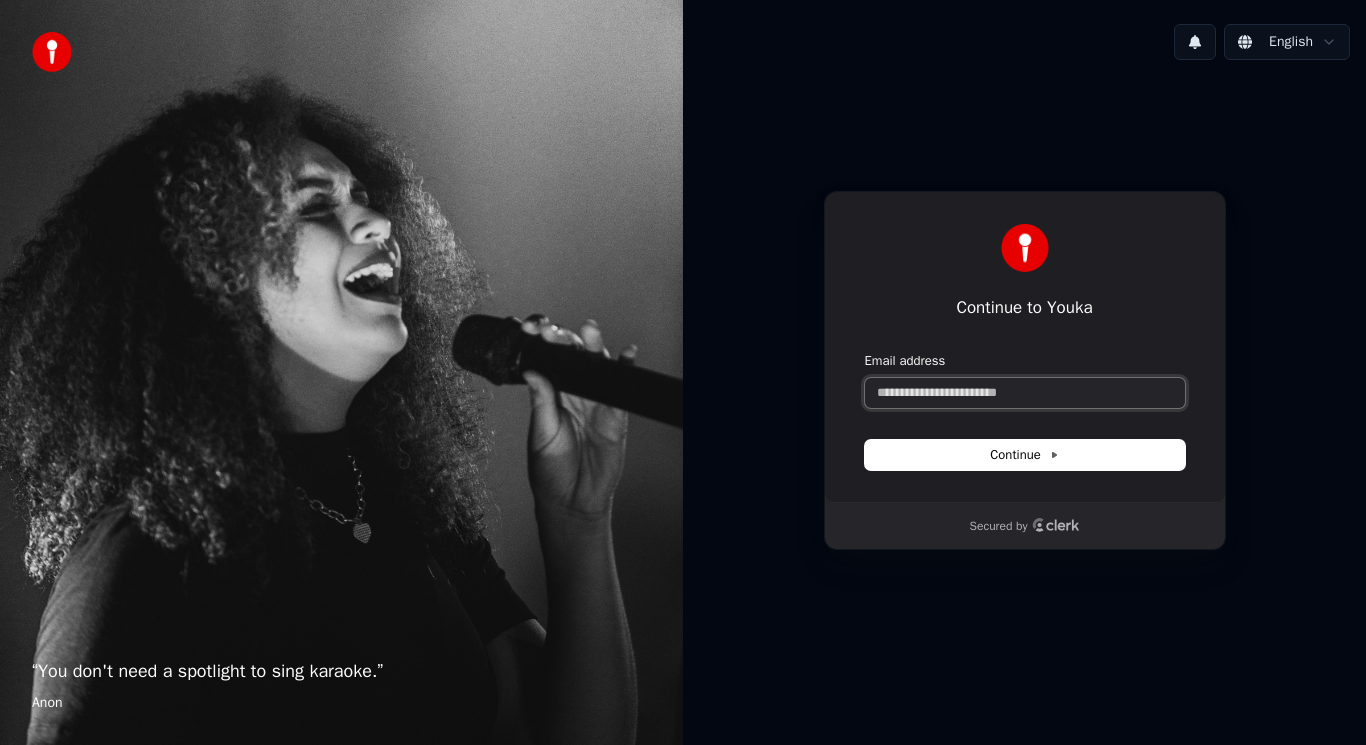 click on "Email address" at bounding box center (1025, 393) 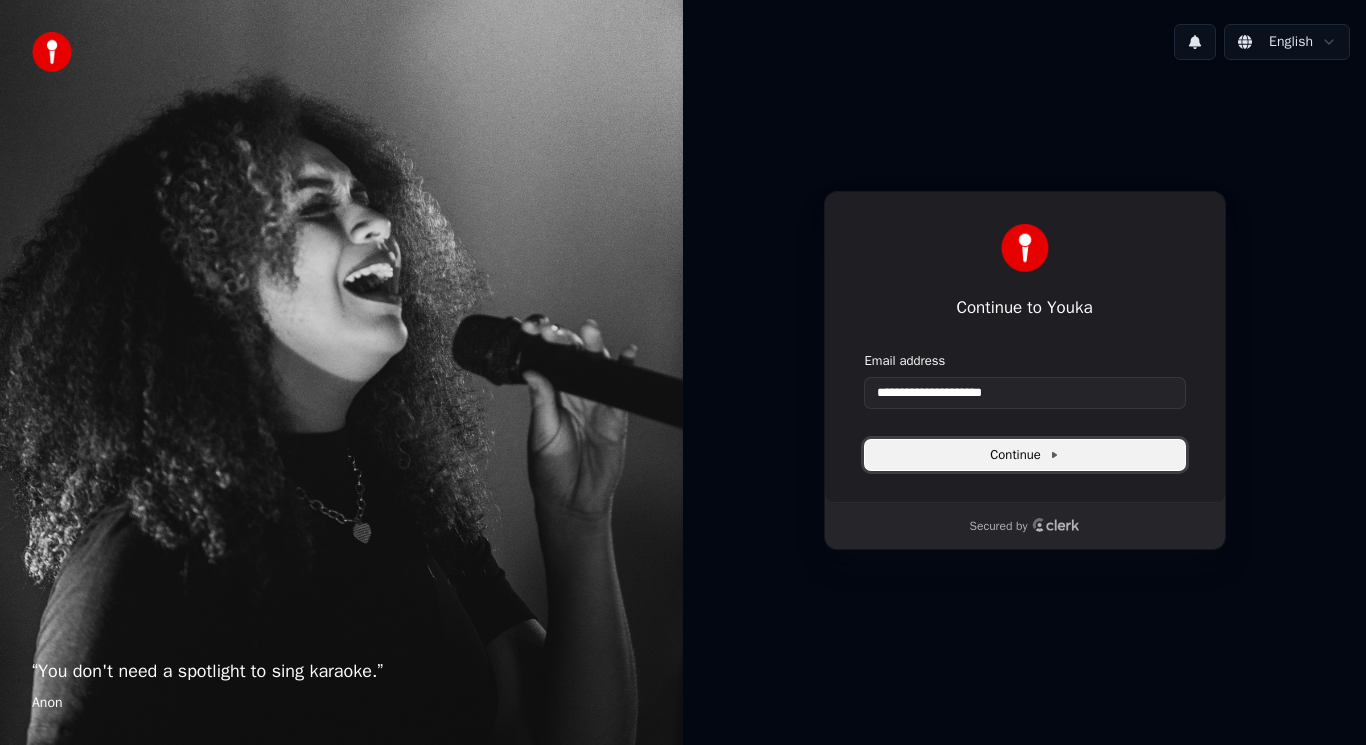 click on "Continue" at bounding box center (1024, 455) 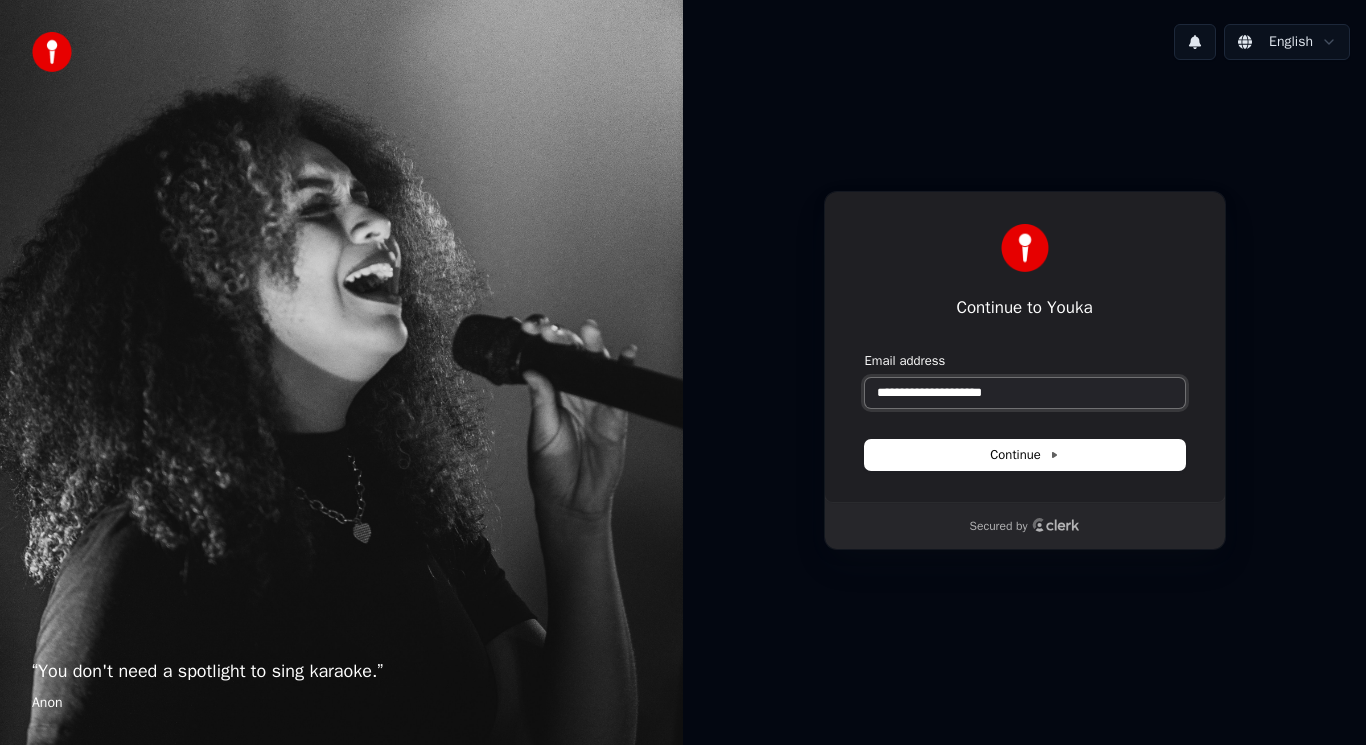 drag, startPoint x: 1052, startPoint y: 393, endPoint x: 803, endPoint y: 405, distance: 249.28899 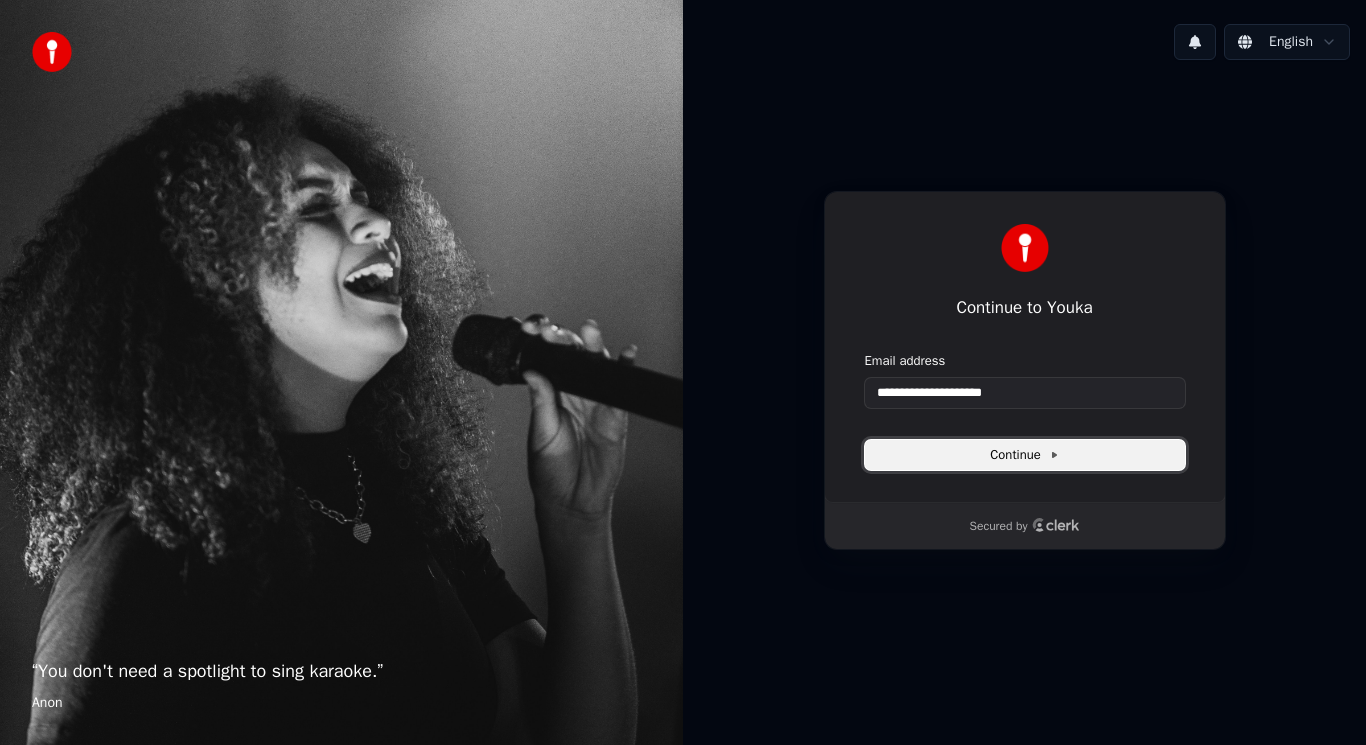 click on "Continue" at bounding box center [1024, 455] 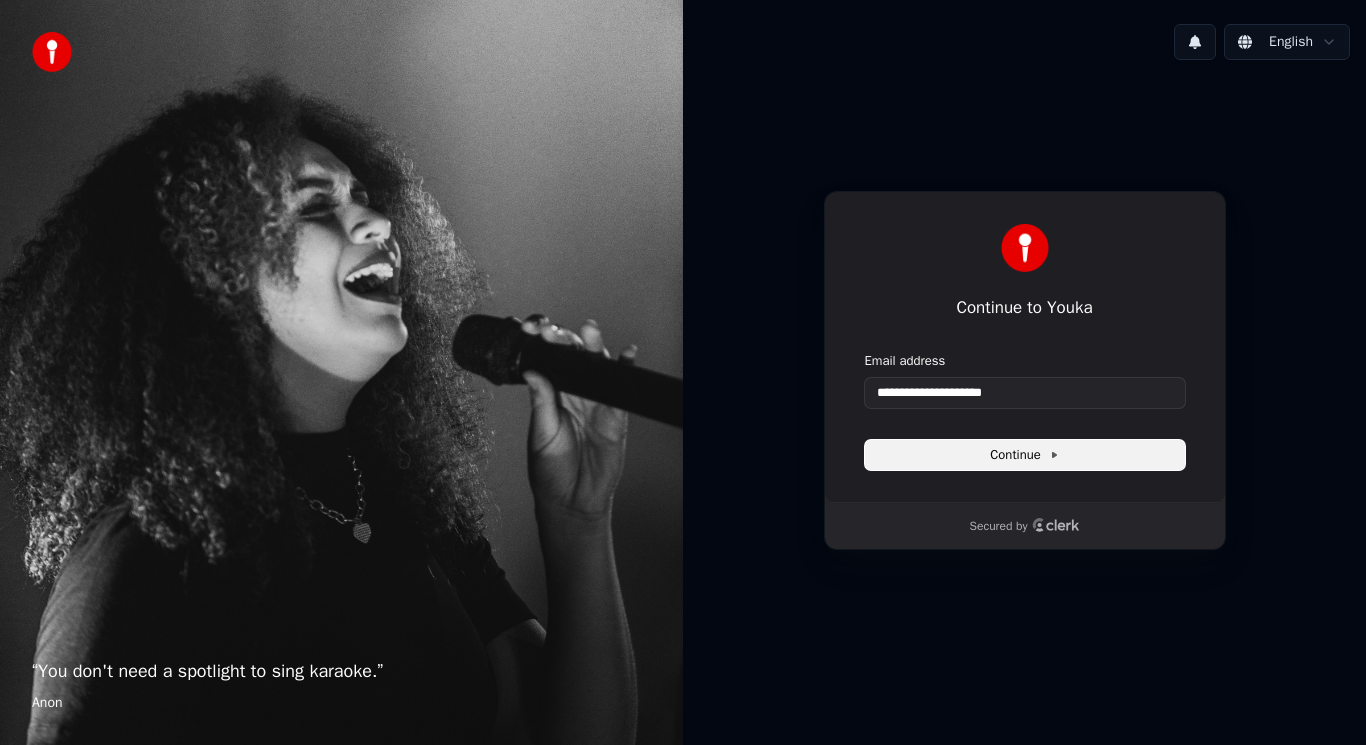 type on "**********" 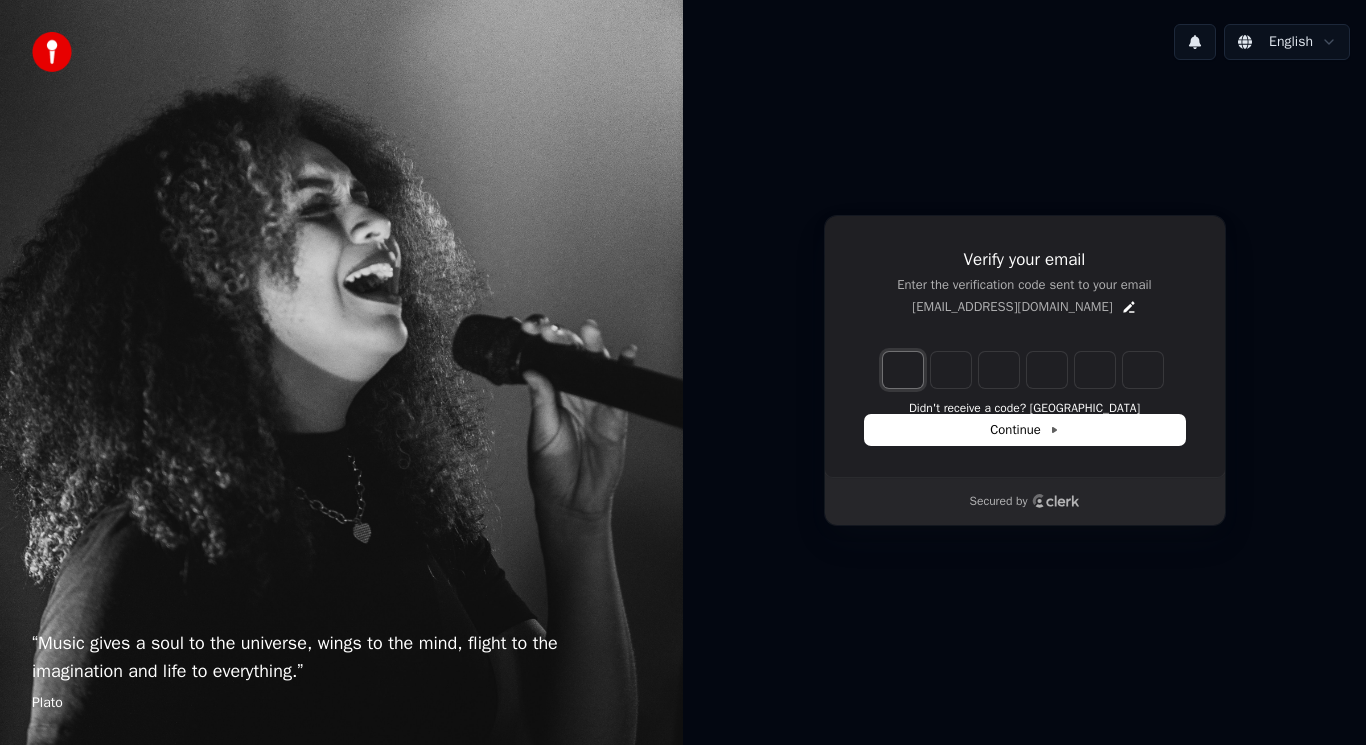 type on "*" 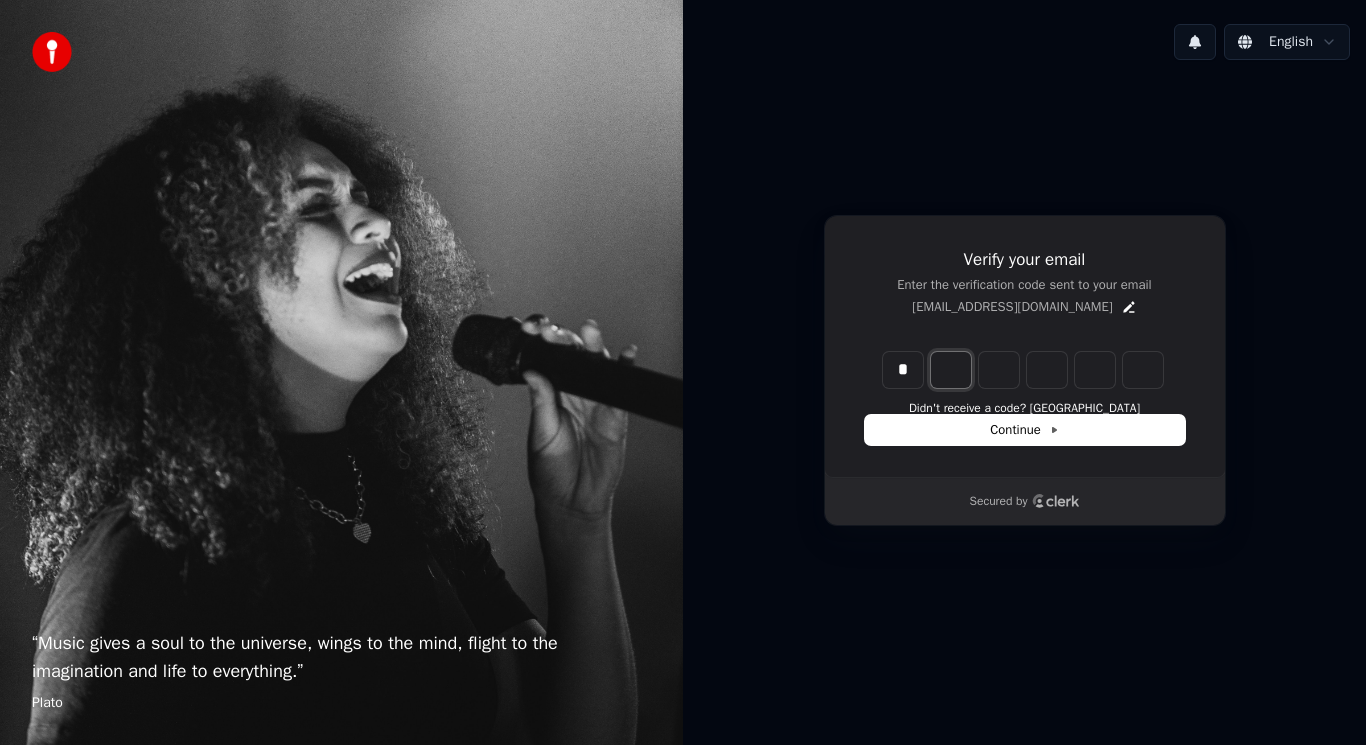 type on "*" 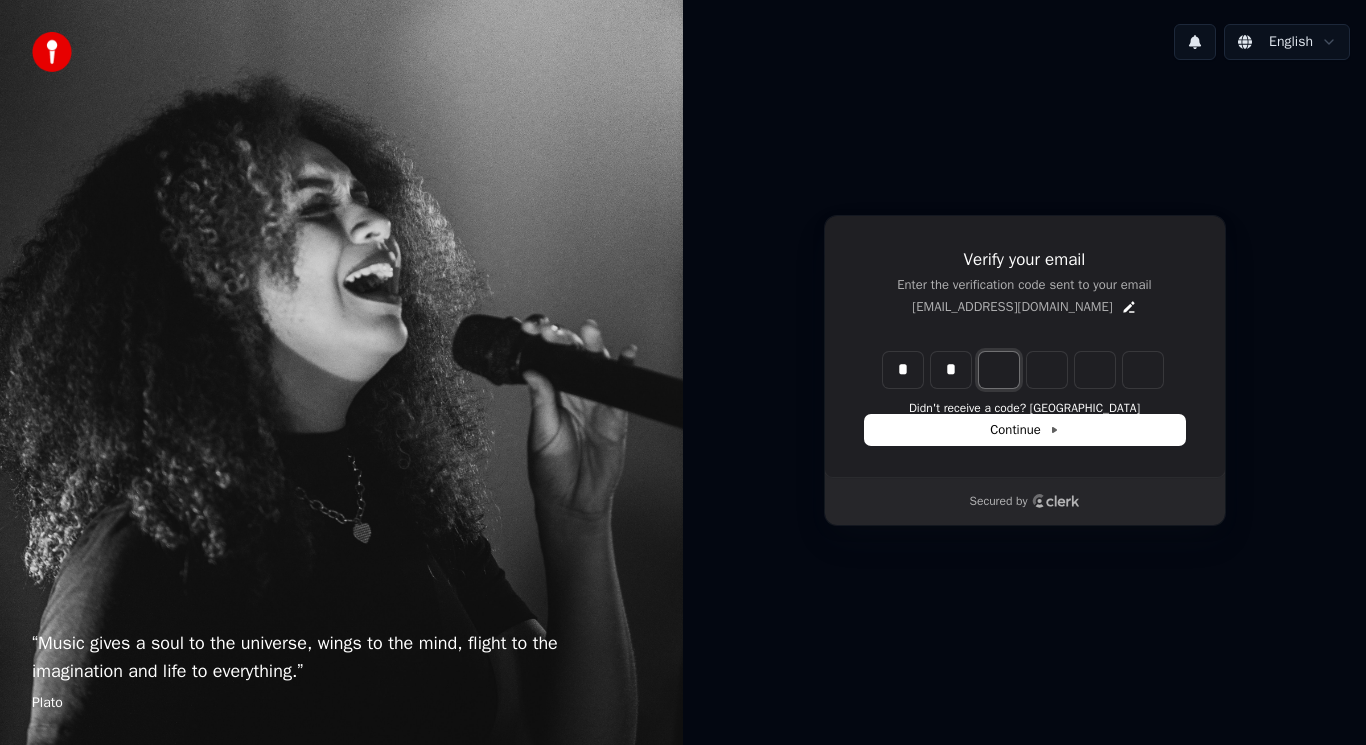 type on "*" 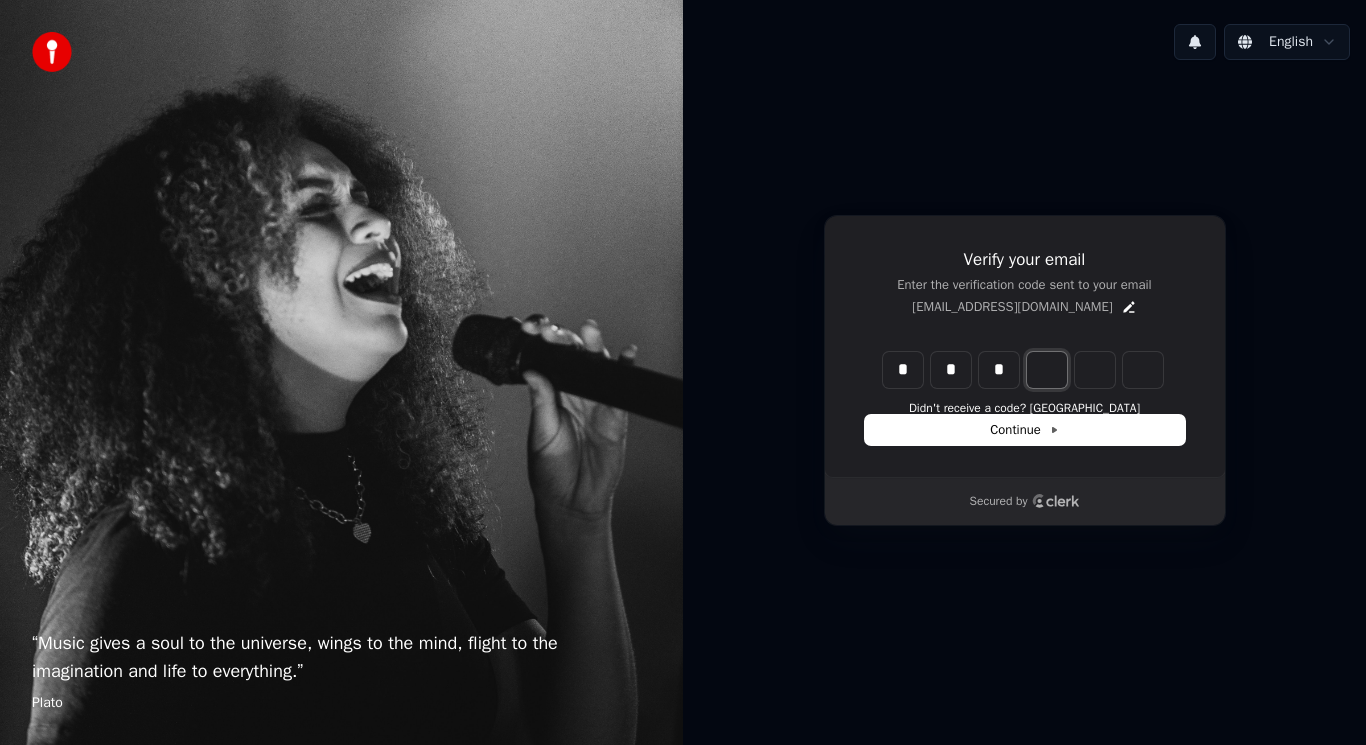 type on "*" 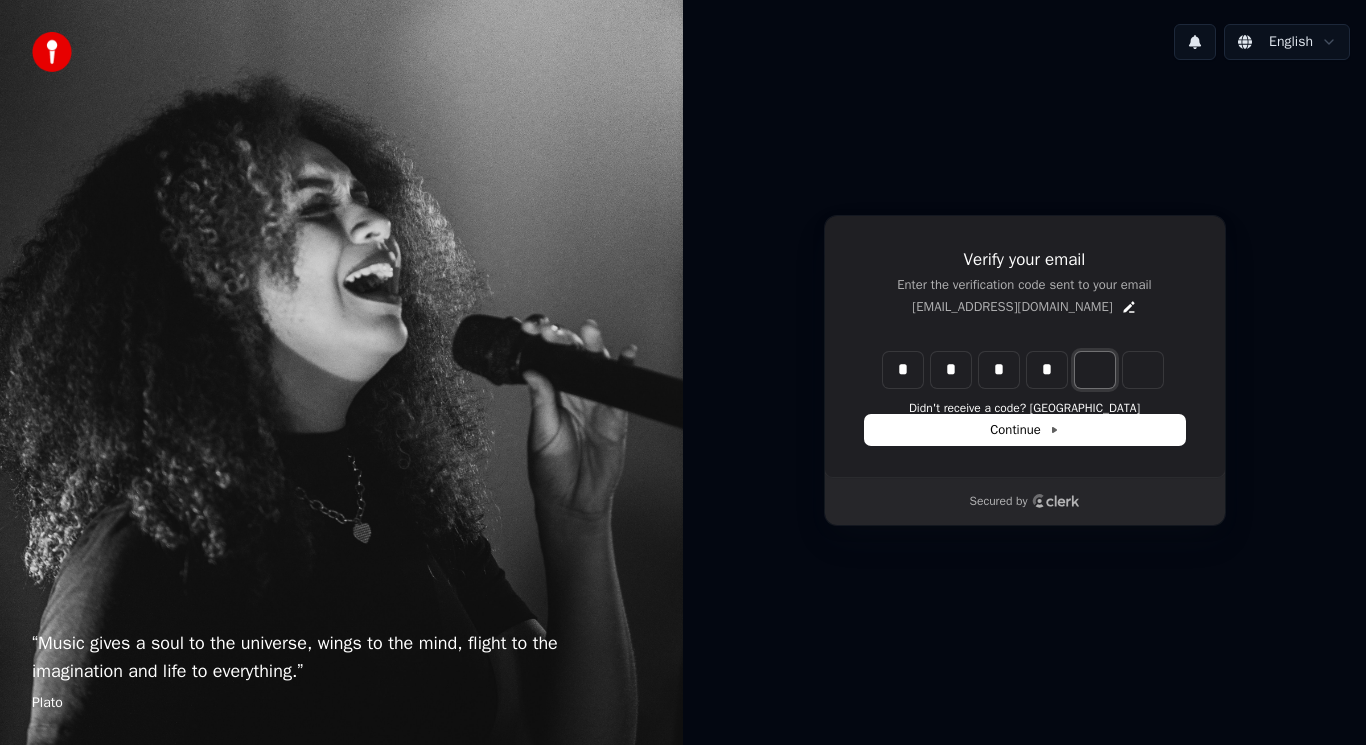 type on "*" 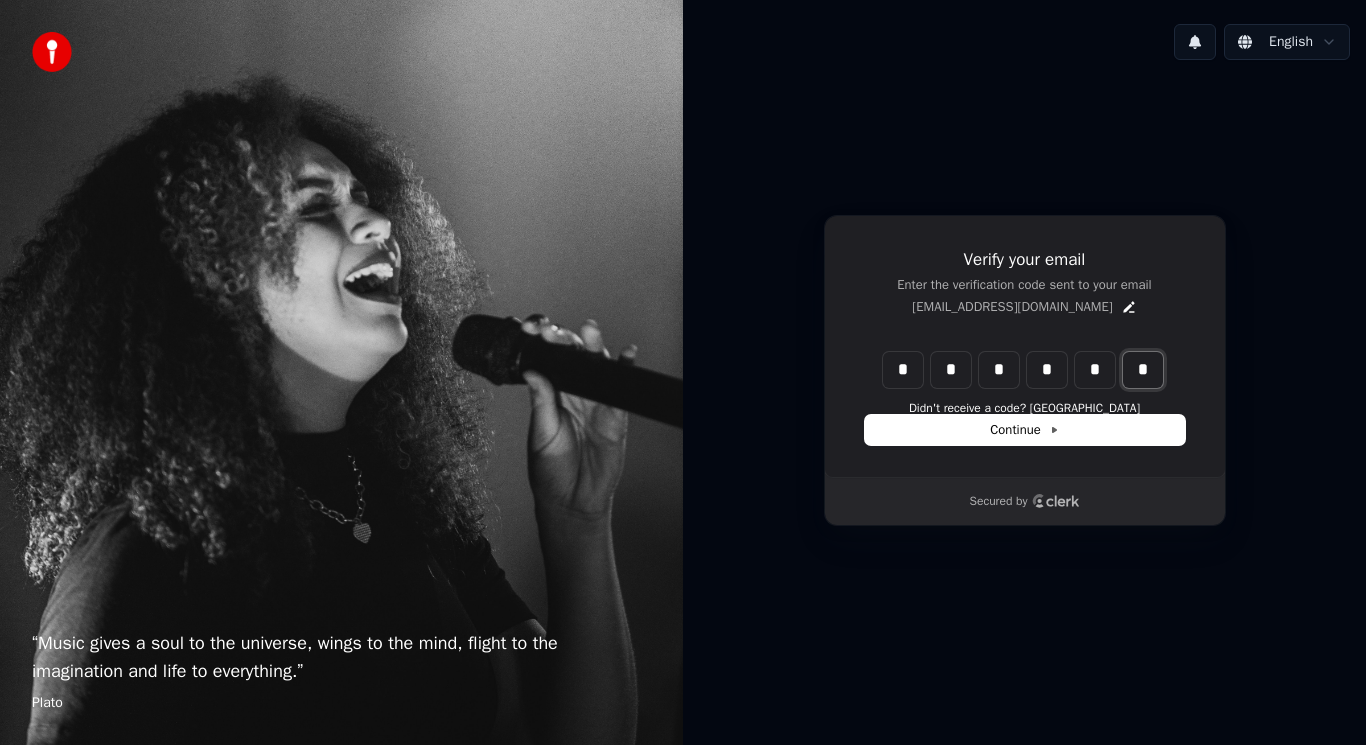 type on "*" 